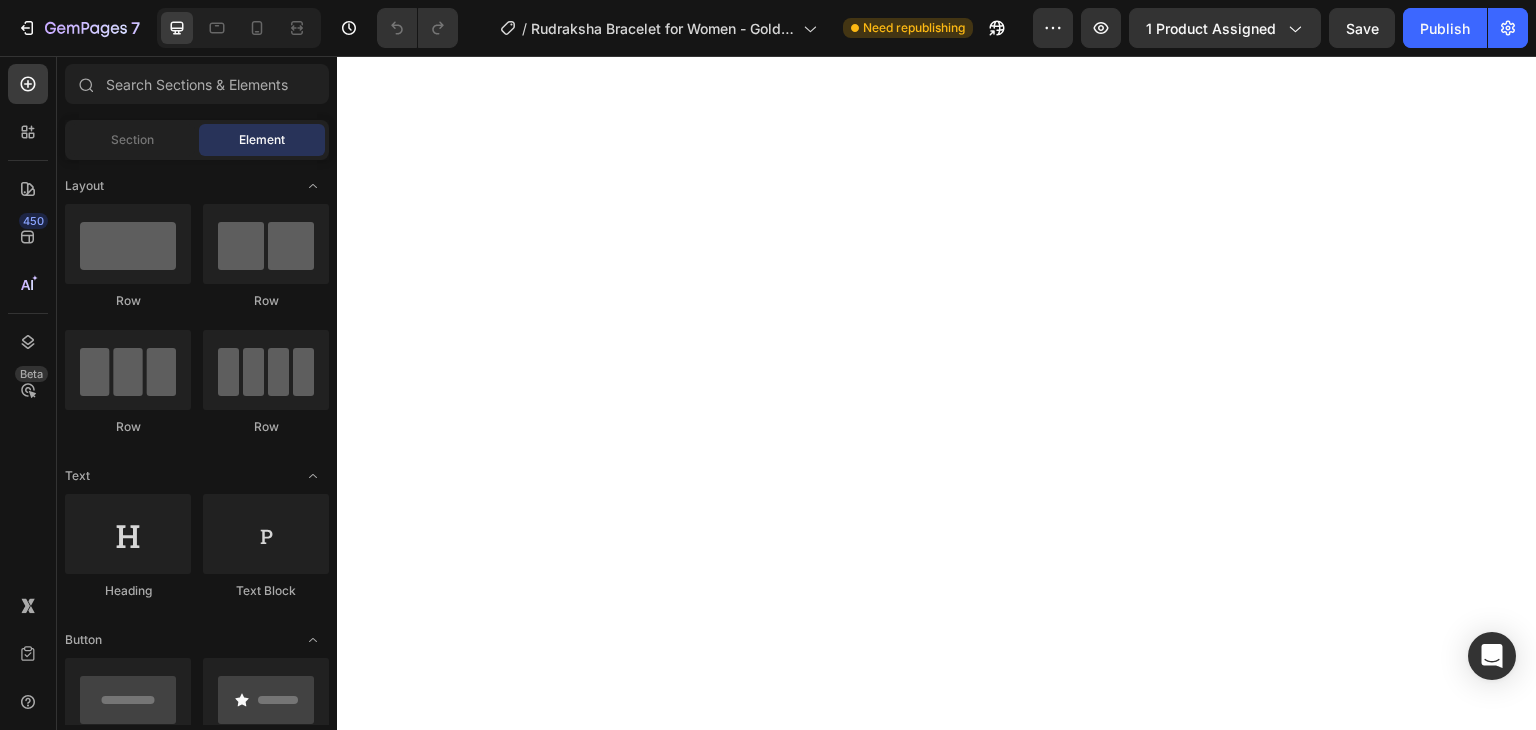 scroll, scrollTop: 0, scrollLeft: 0, axis: both 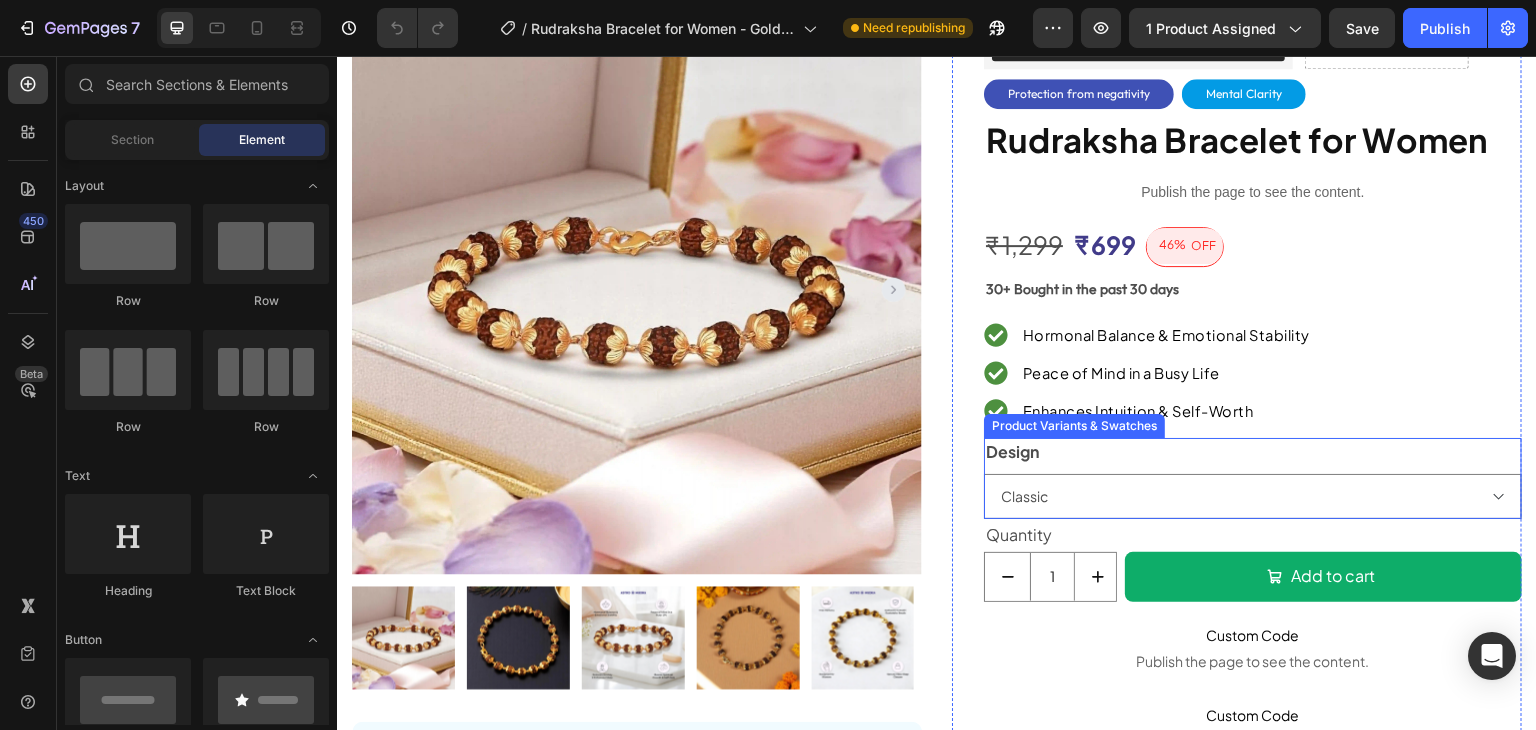 click on "Design   Classic Modern" at bounding box center [1253, 478] 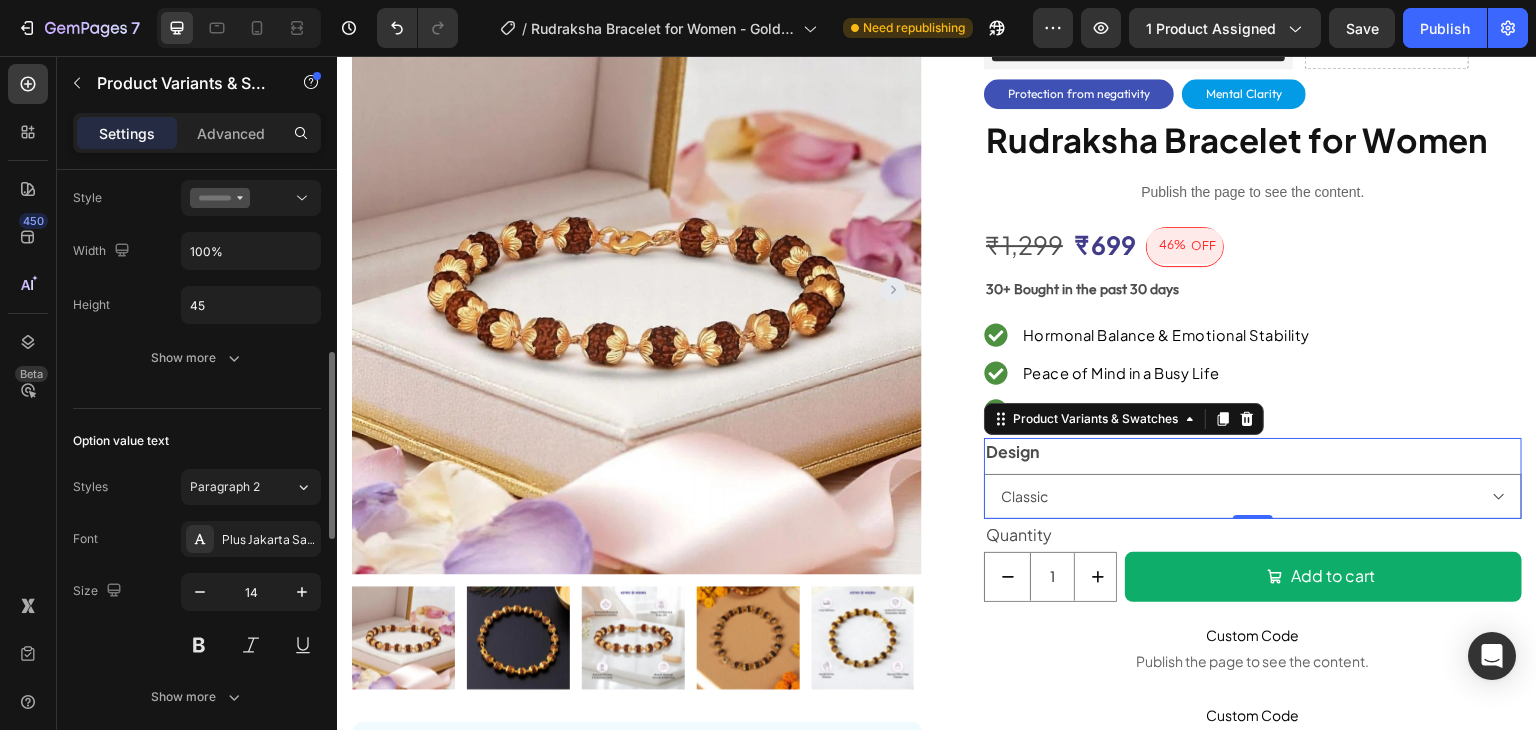 scroll, scrollTop: 400, scrollLeft: 0, axis: vertical 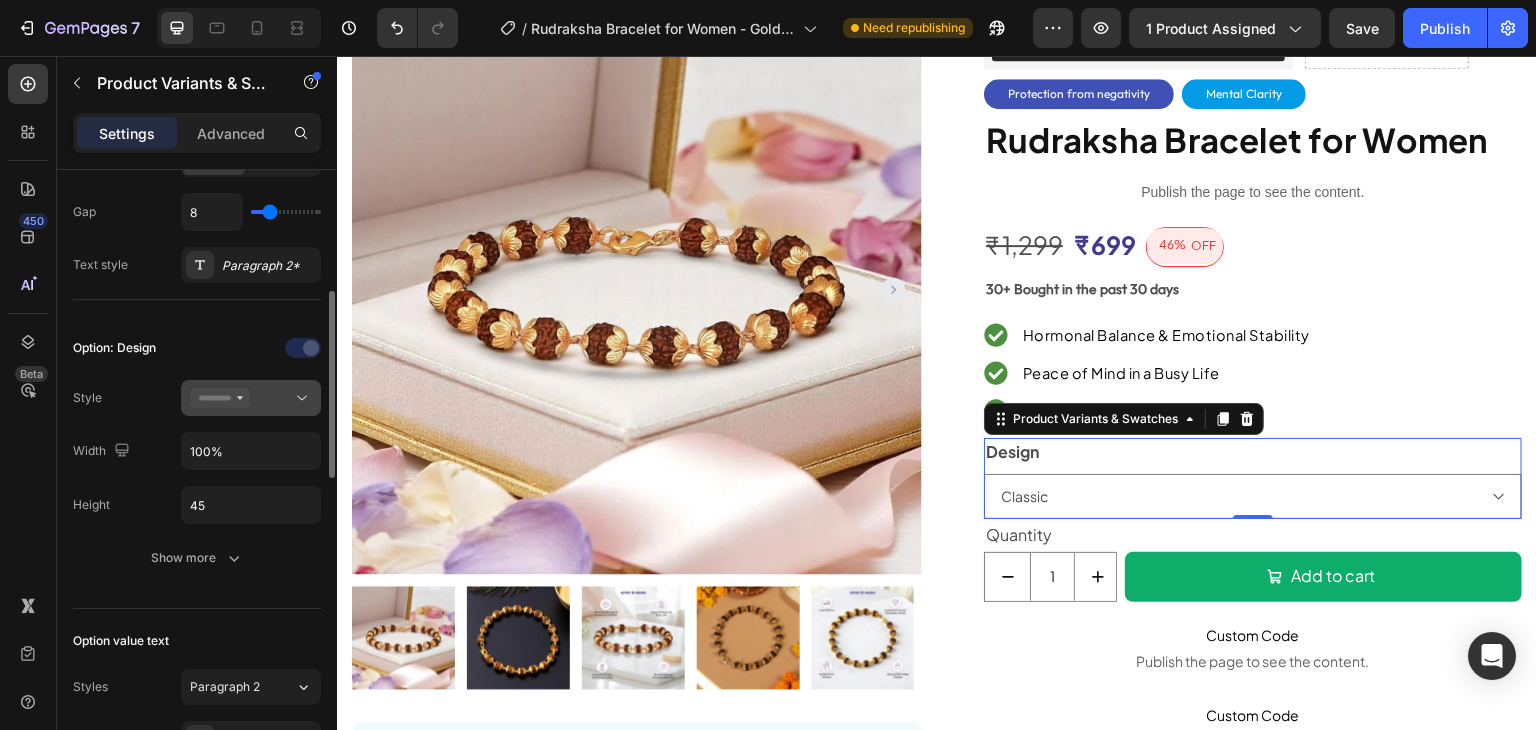 click at bounding box center [251, 398] 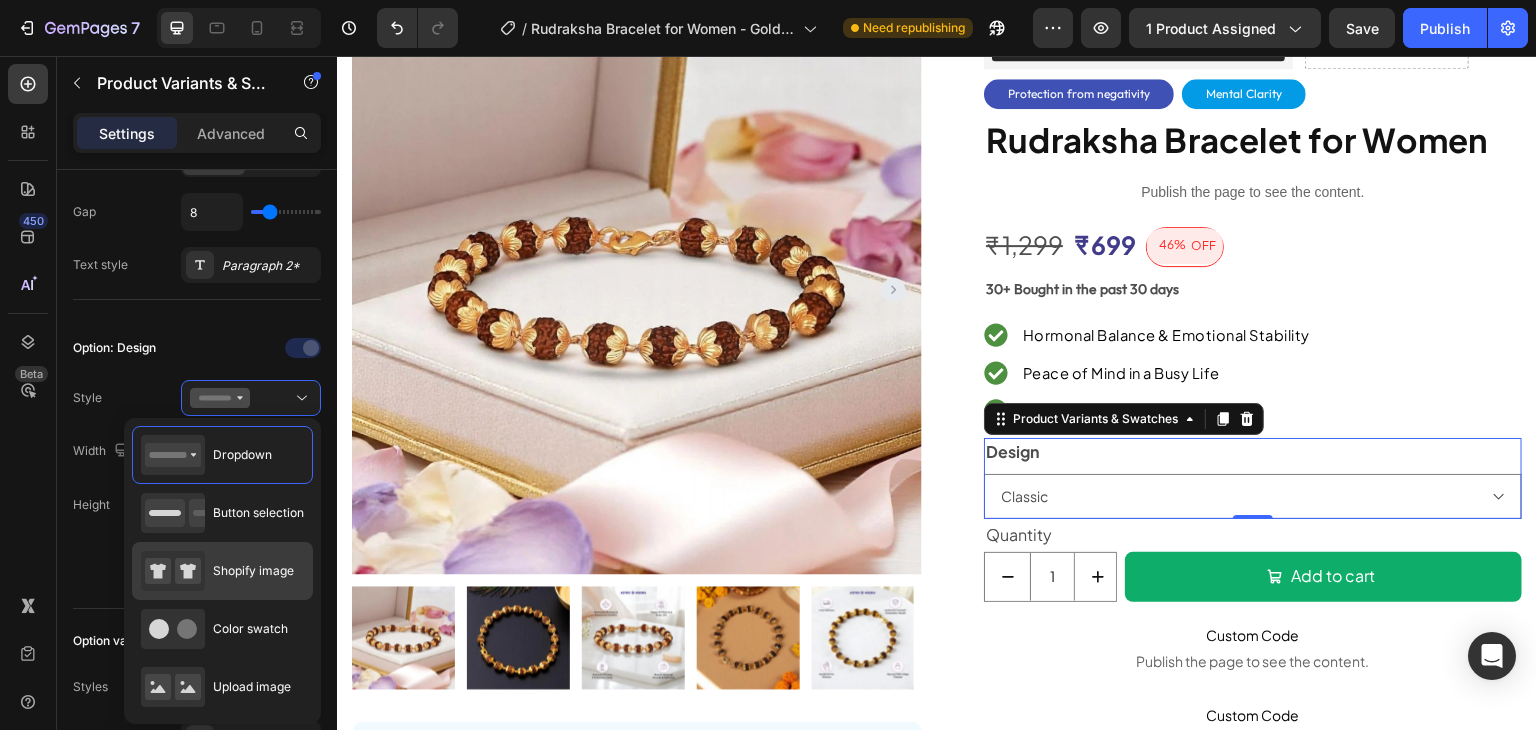 click on "Shopify image" at bounding box center (253, 571) 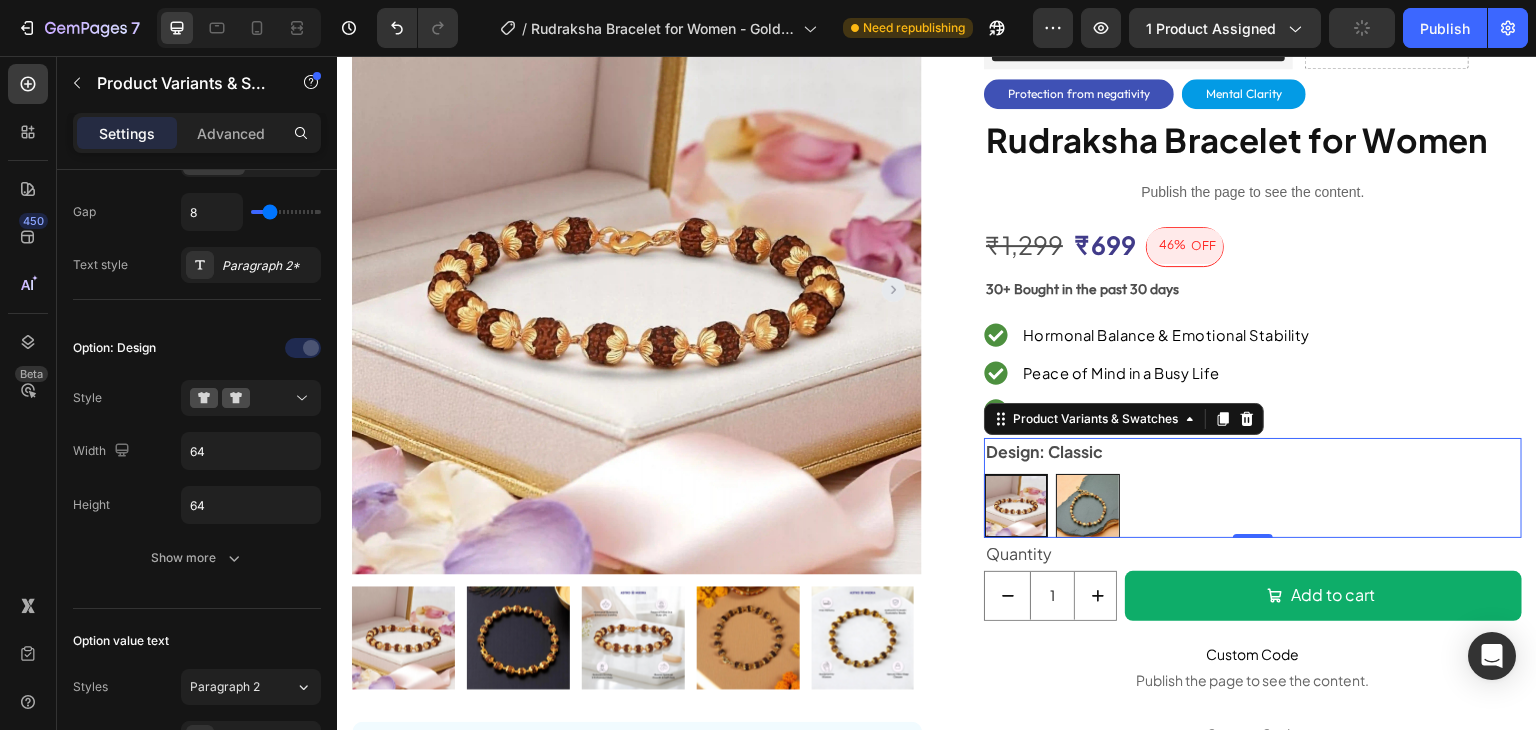 click at bounding box center (1088, 506) 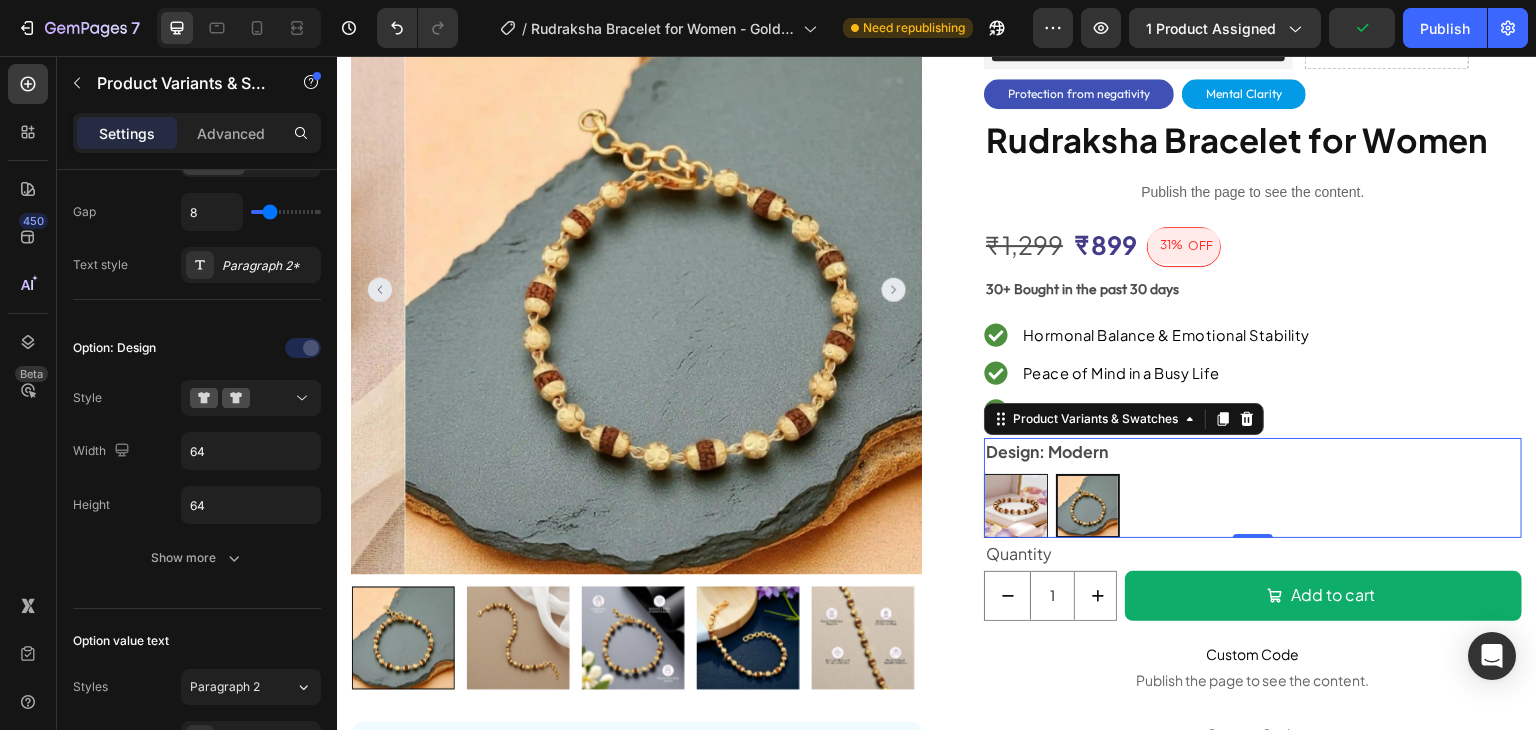 click at bounding box center (1016, 506) 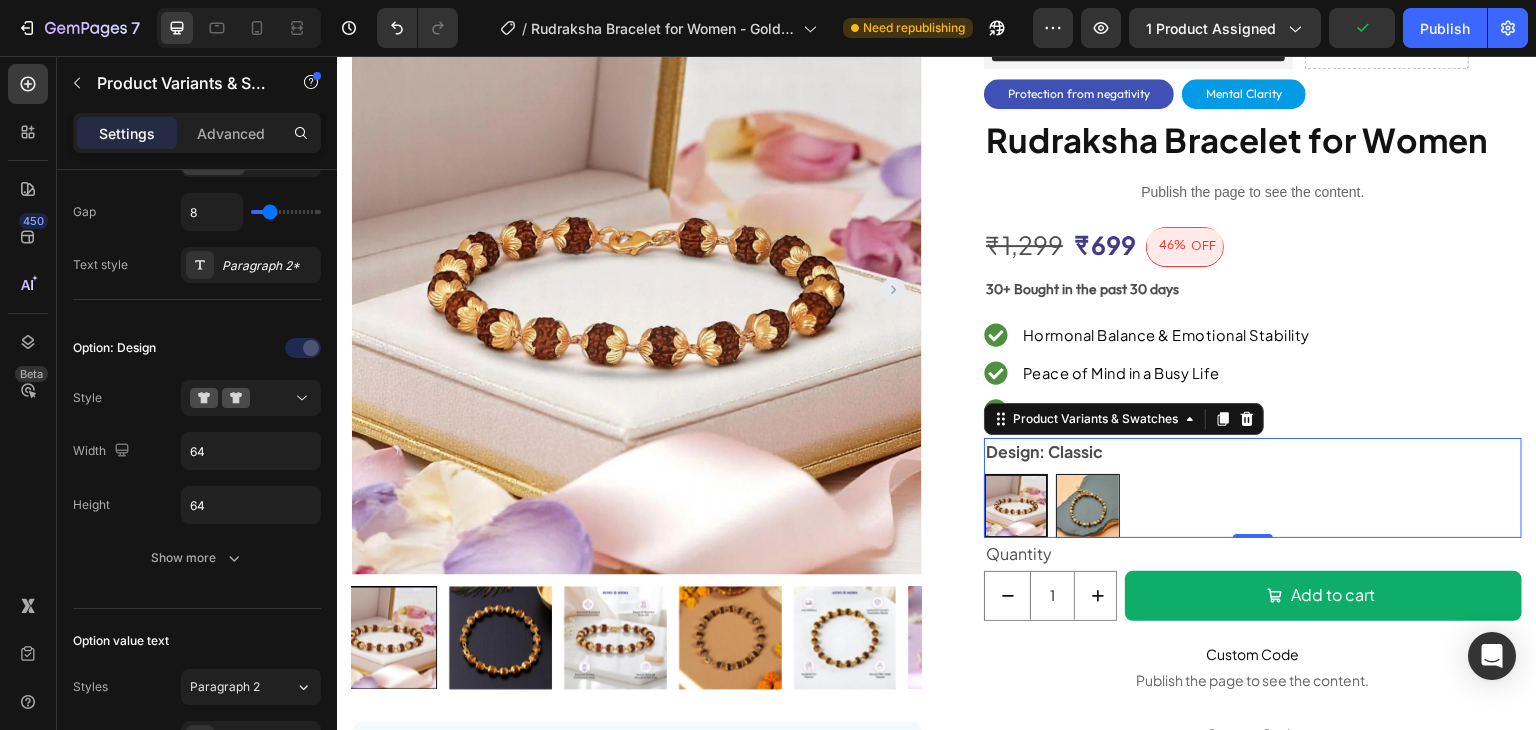 click at bounding box center (1088, 506) 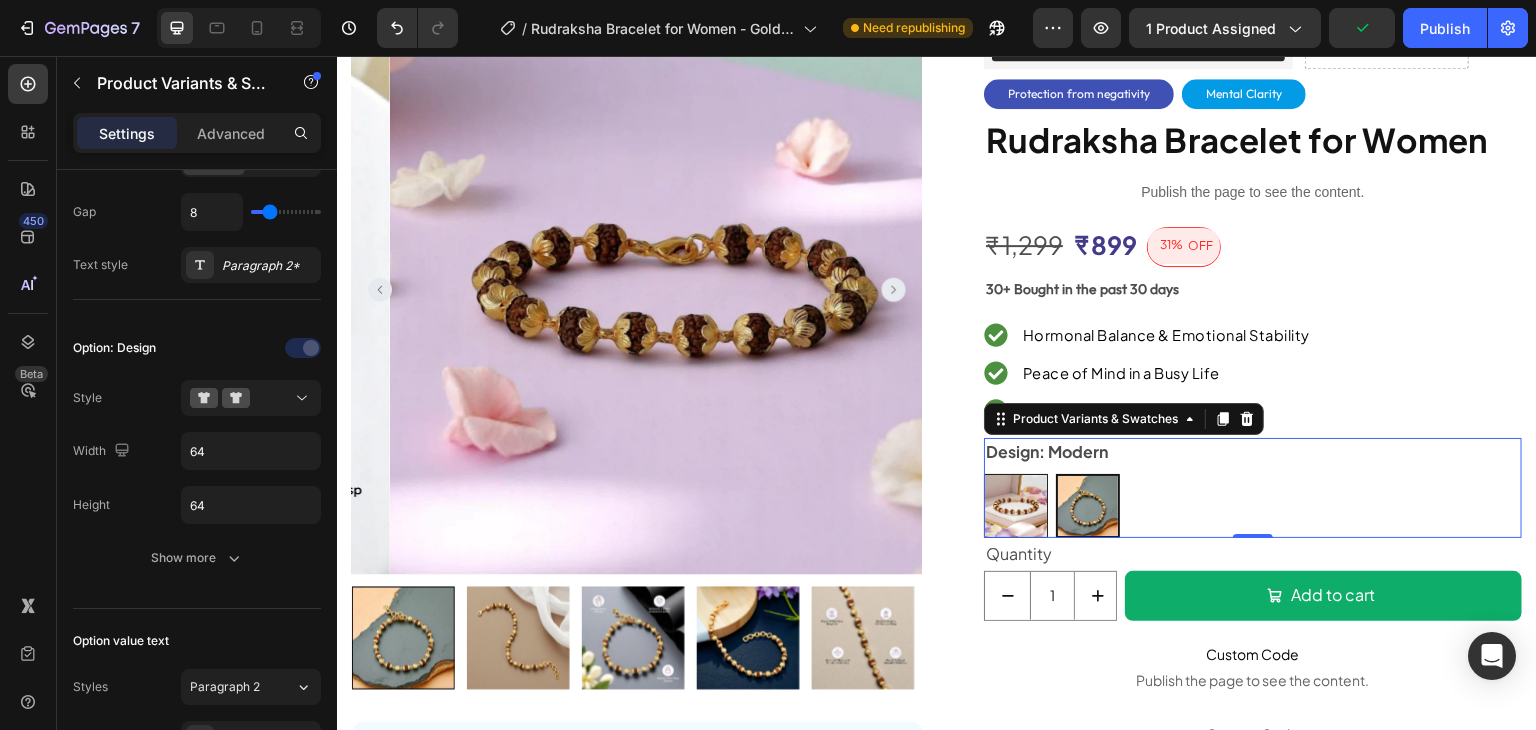 click at bounding box center [1016, 506] 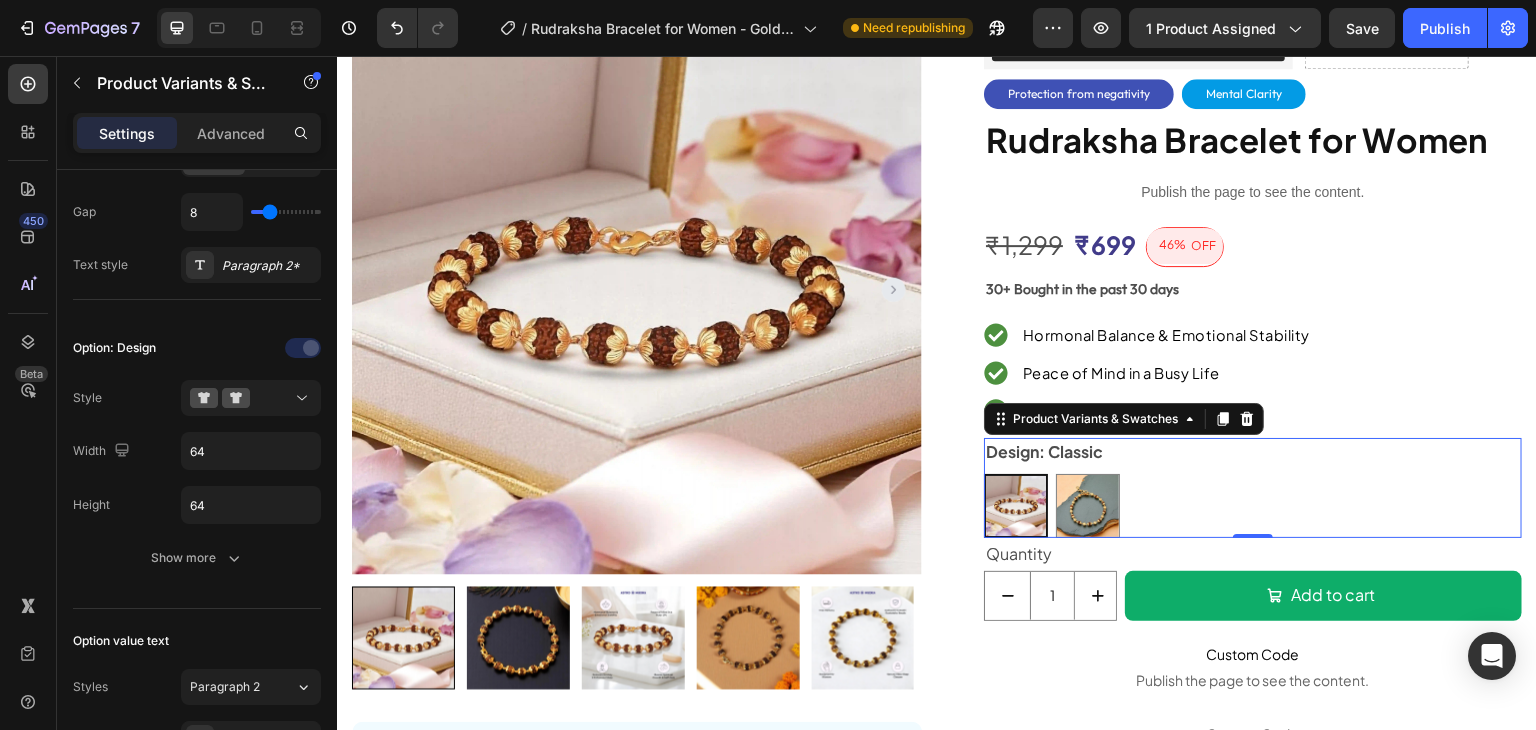 click on "Design: Classic" at bounding box center (1044, 452) 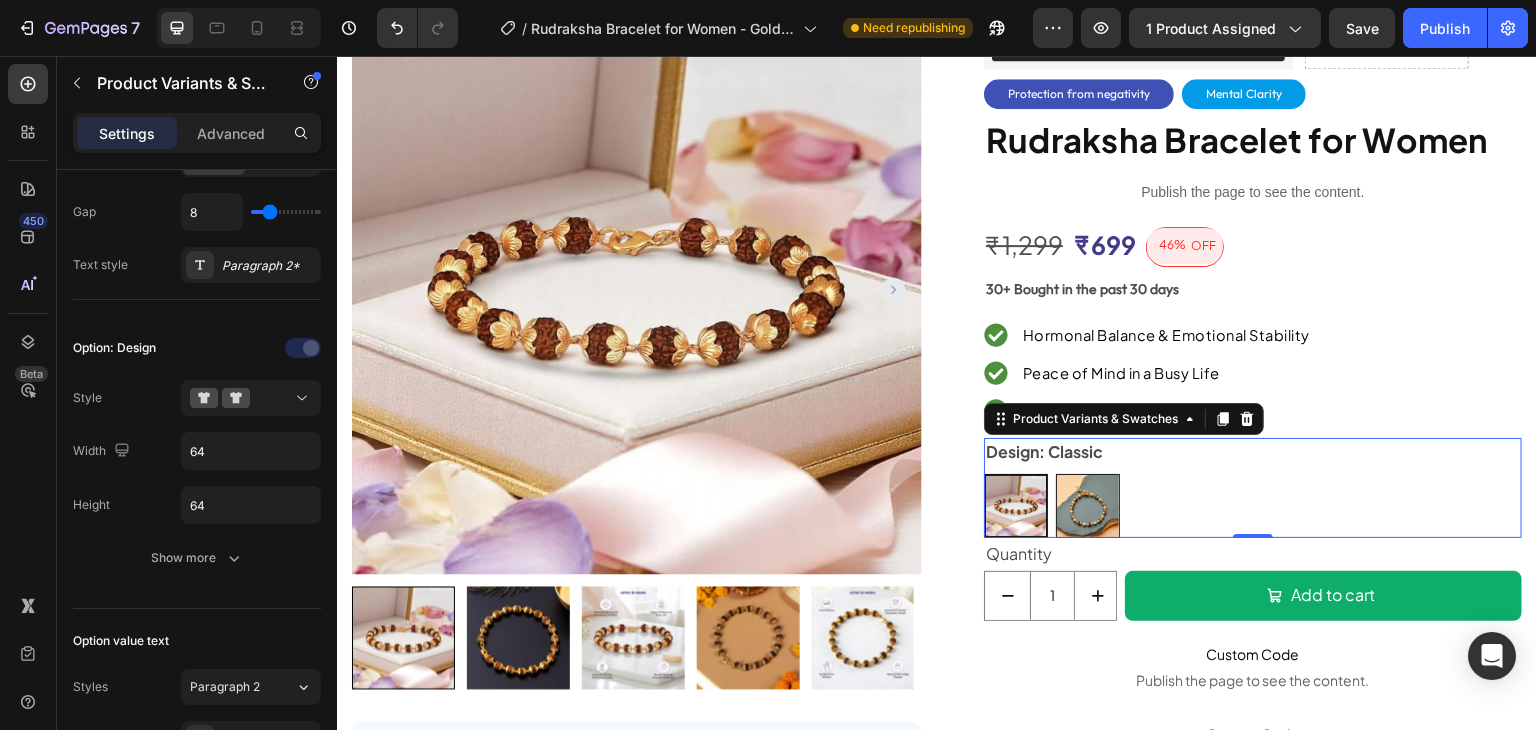 click at bounding box center (1088, 506) 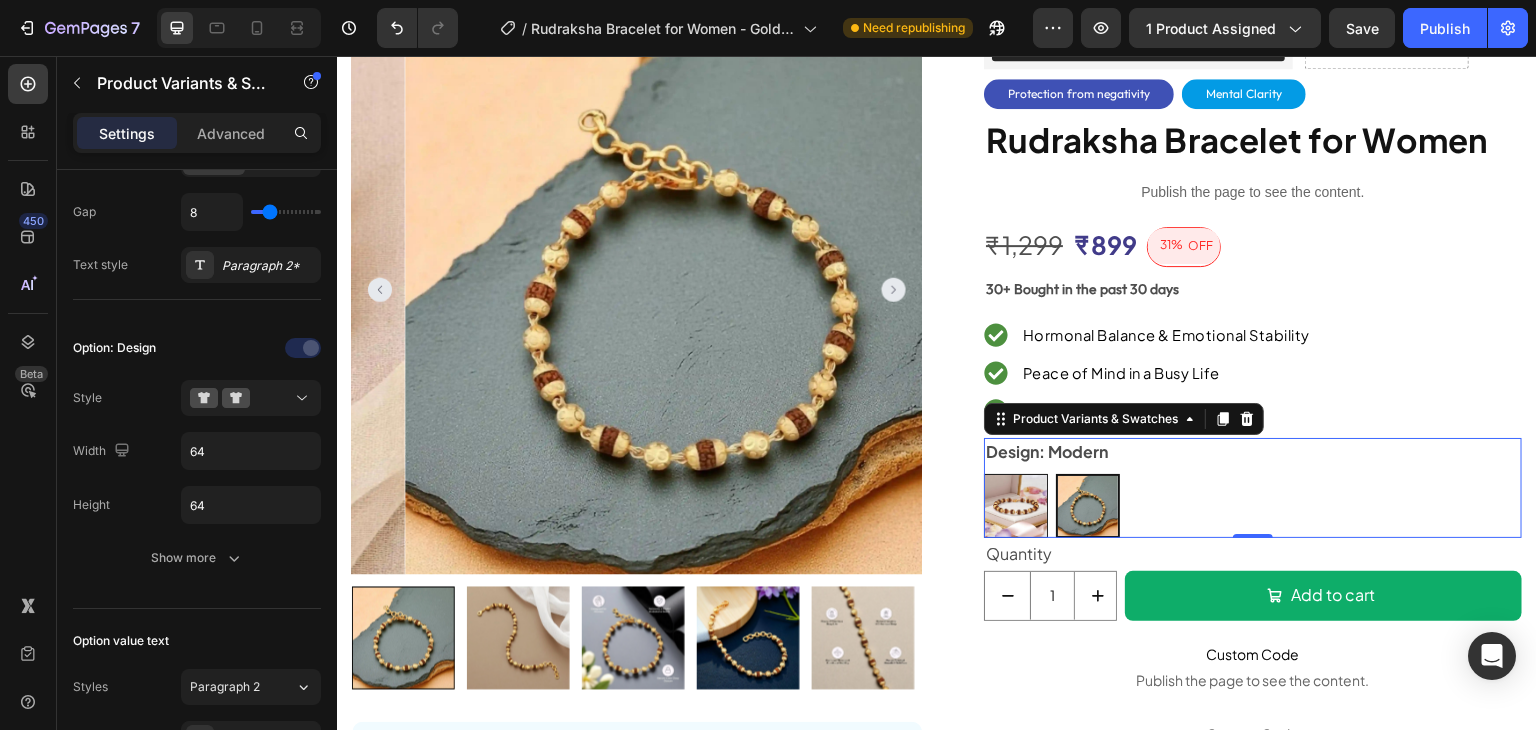 click at bounding box center (1016, 506) 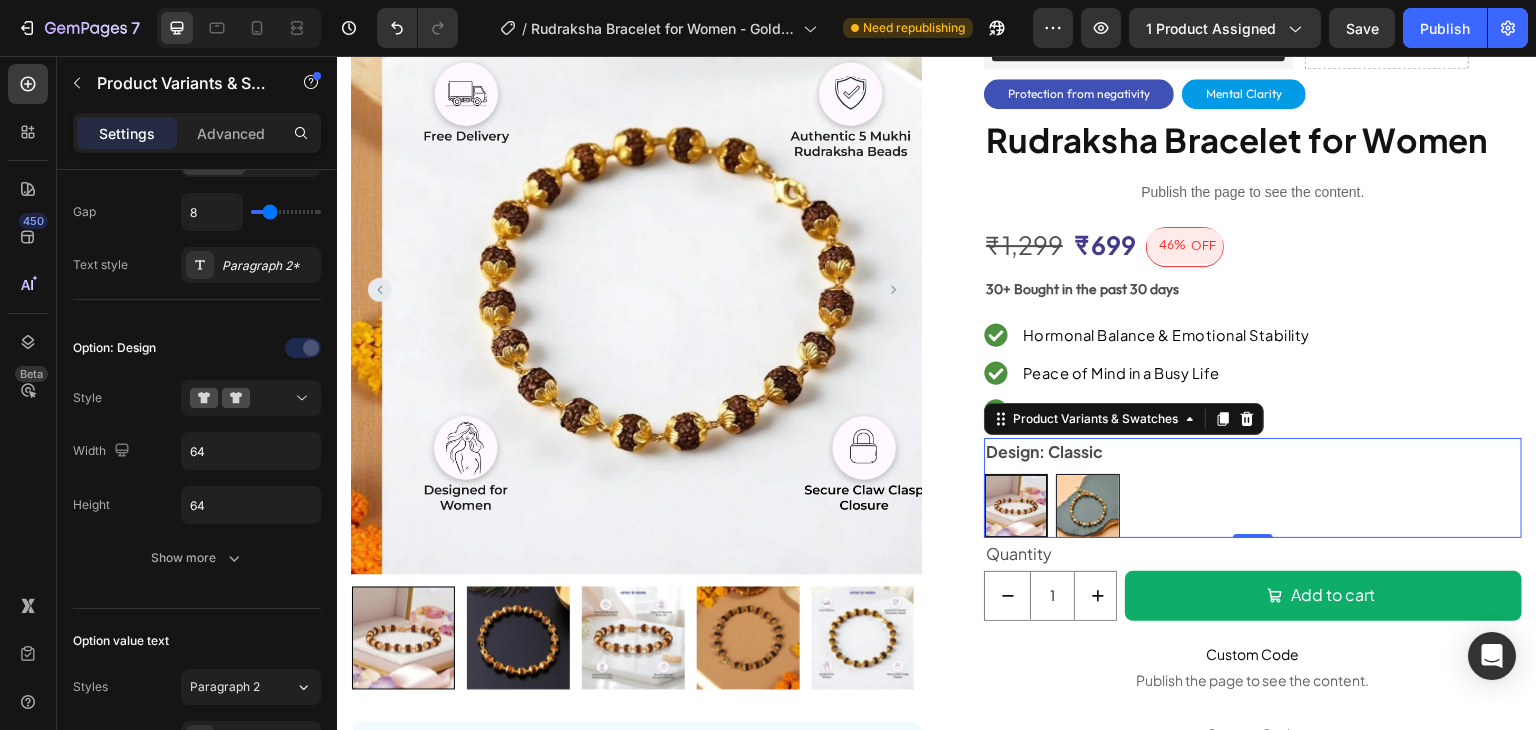 click at bounding box center (1088, 506) 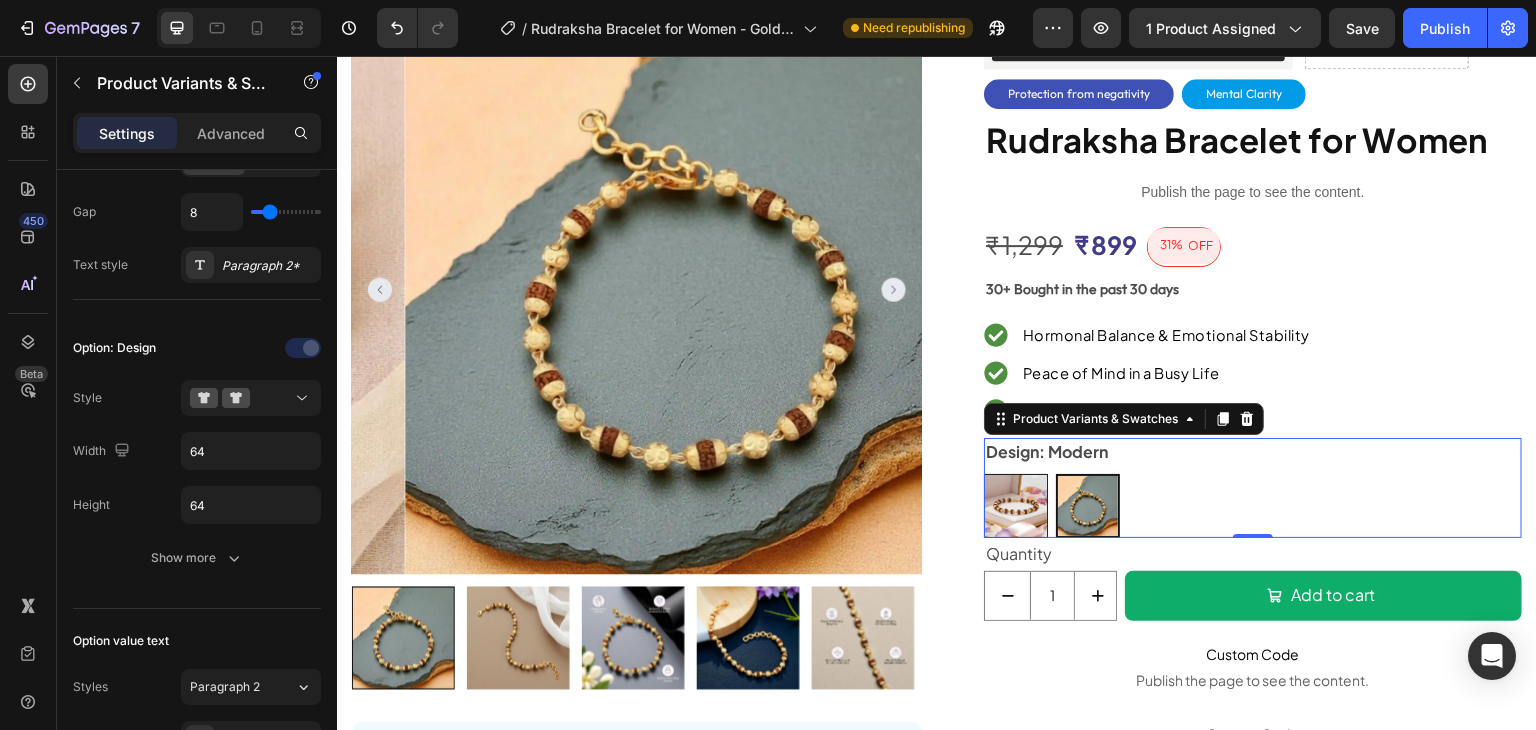click at bounding box center [1016, 506] 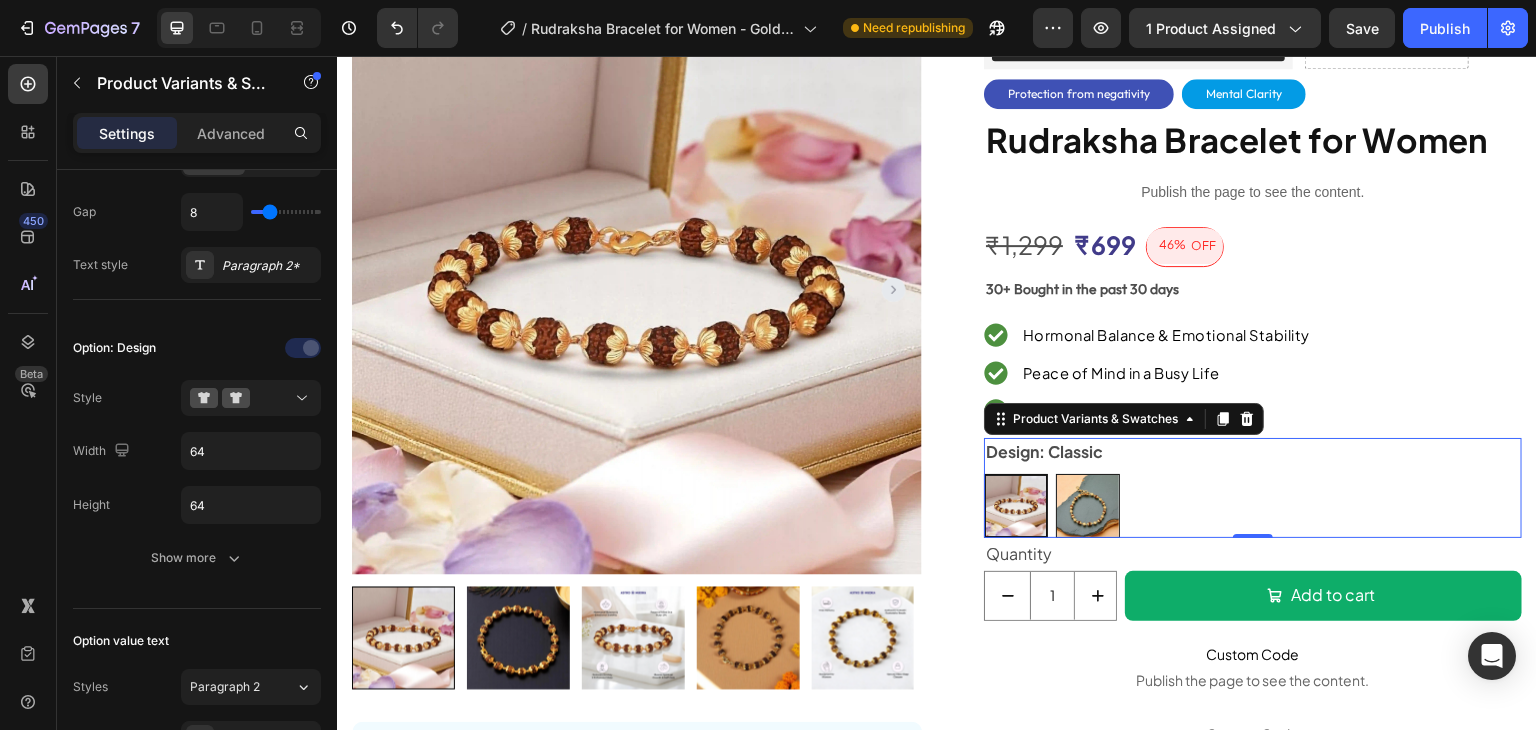 click at bounding box center (1088, 506) 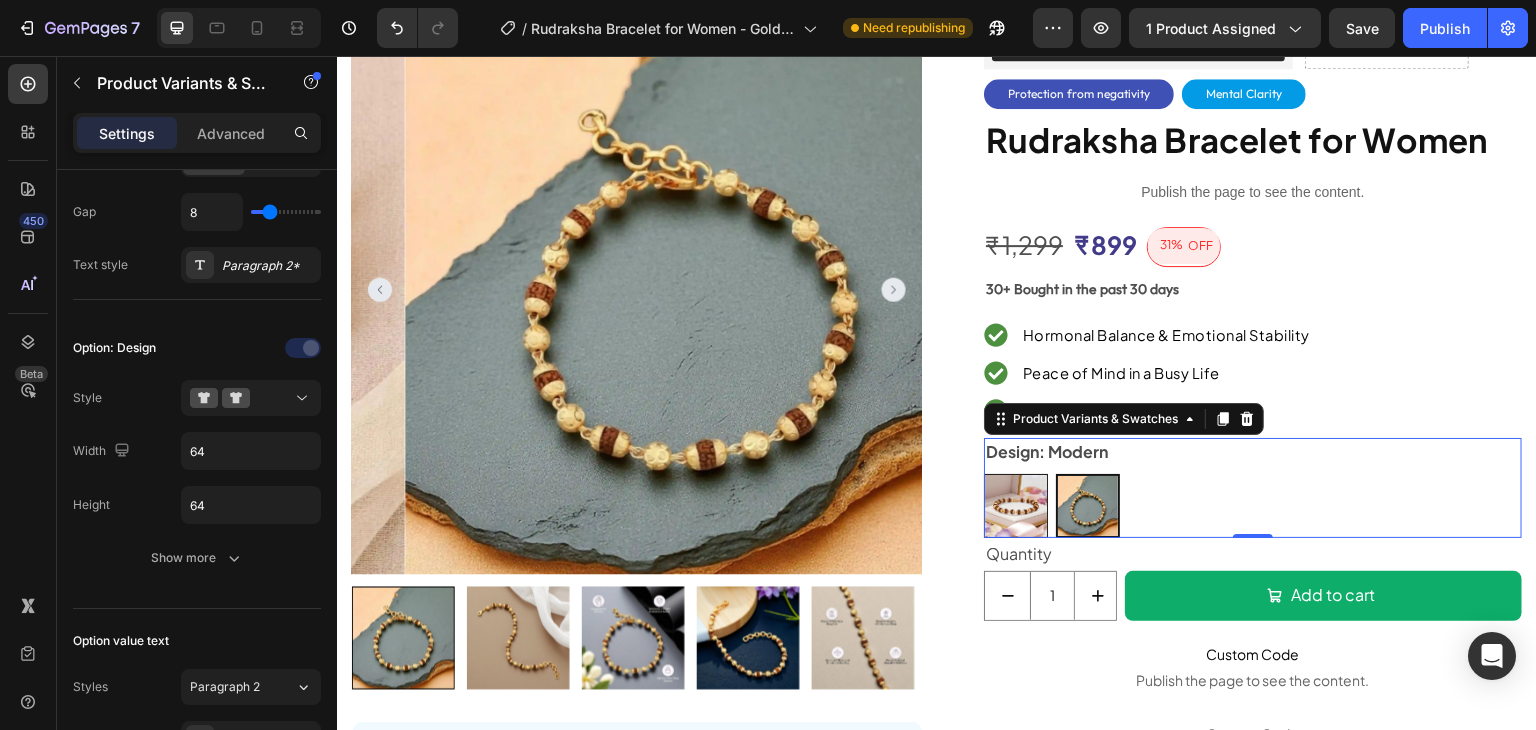 click at bounding box center [1016, 506] 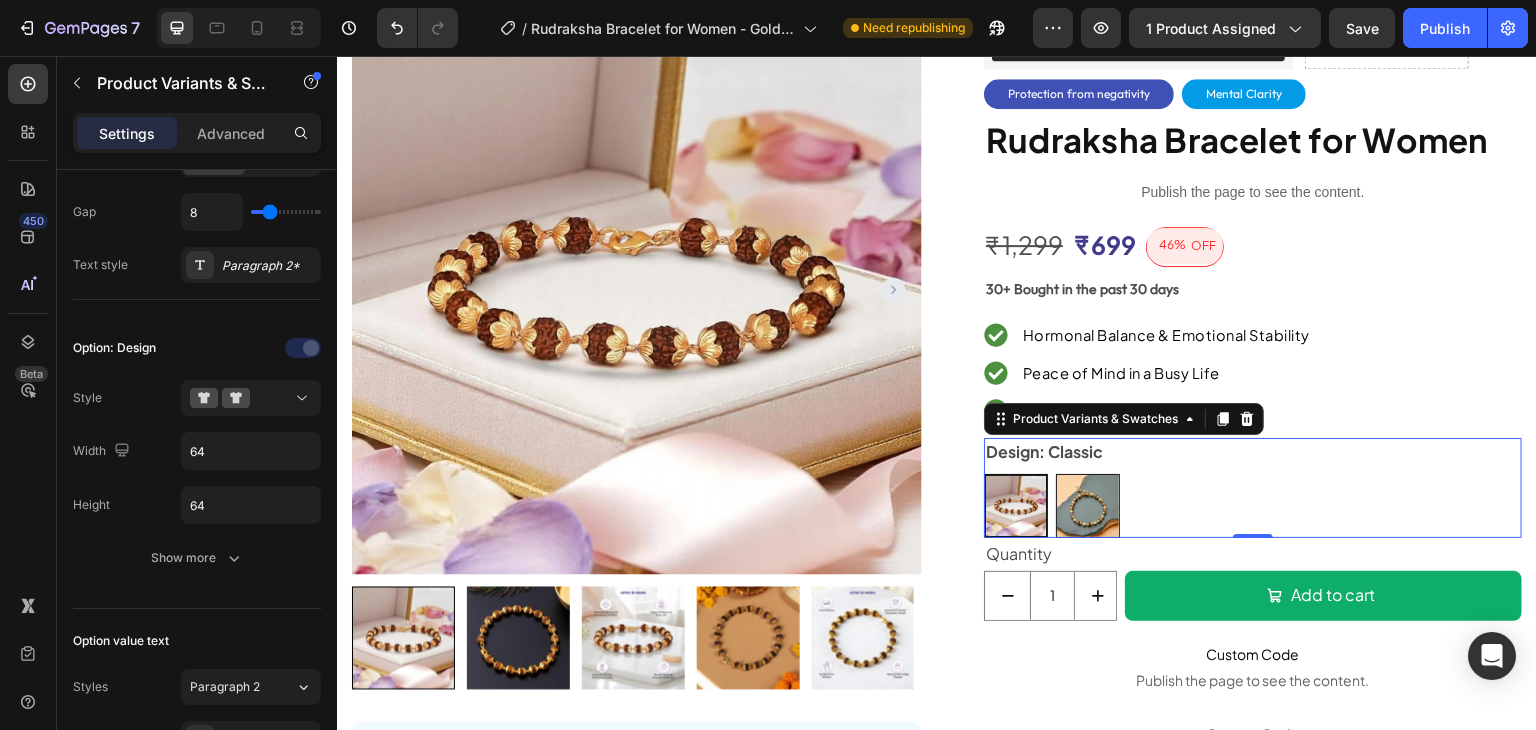 click at bounding box center [1088, 506] 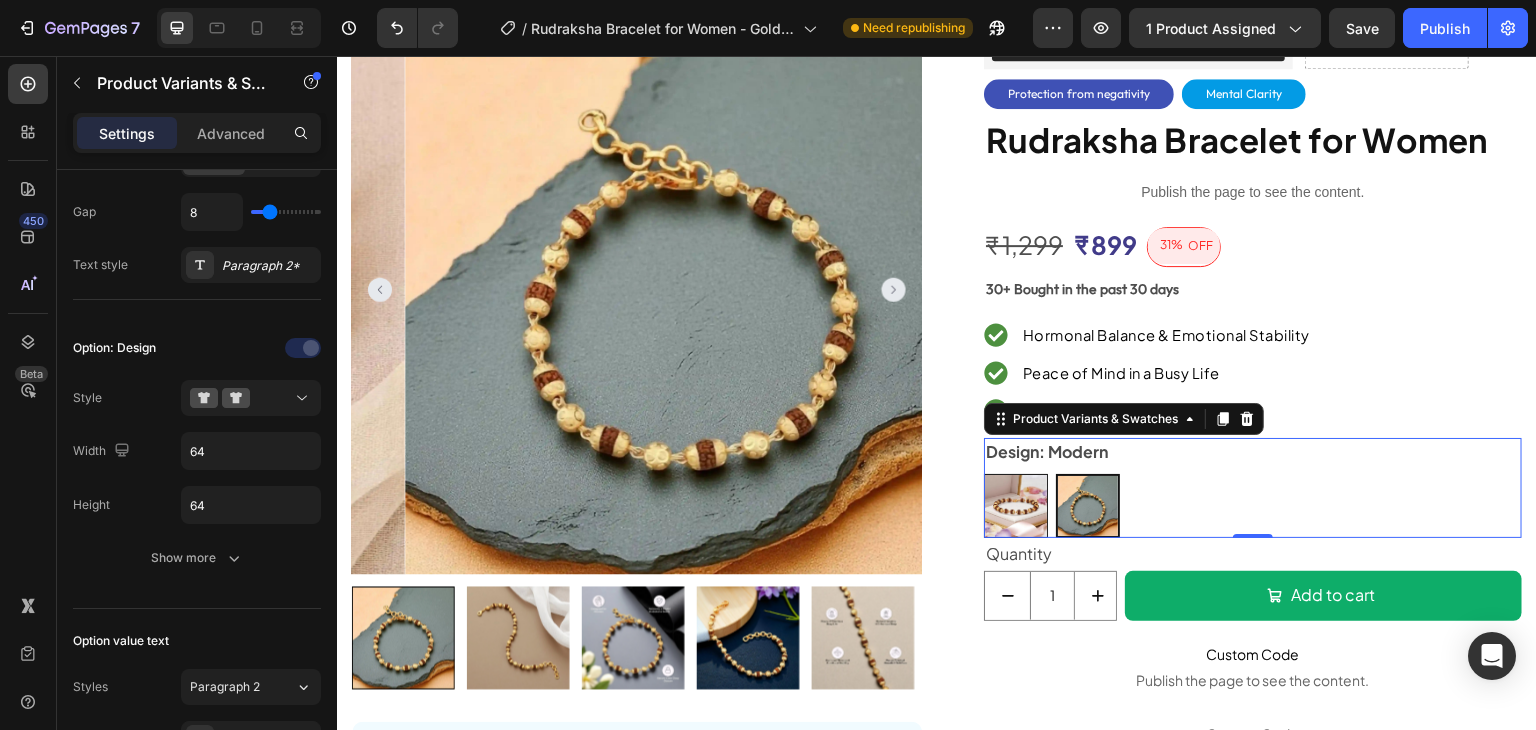 click at bounding box center (1016, 506) 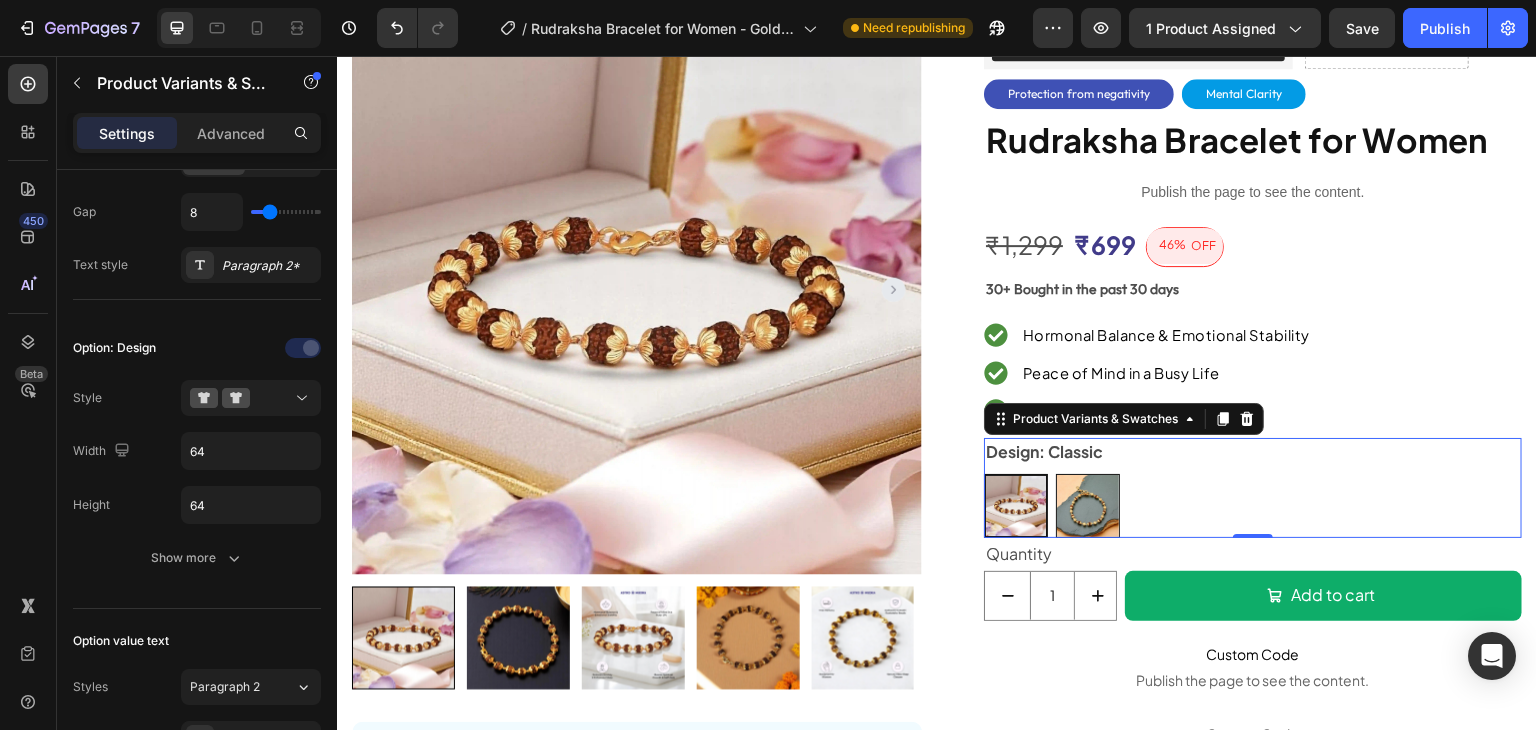 click at bounding box center (1088, 506) 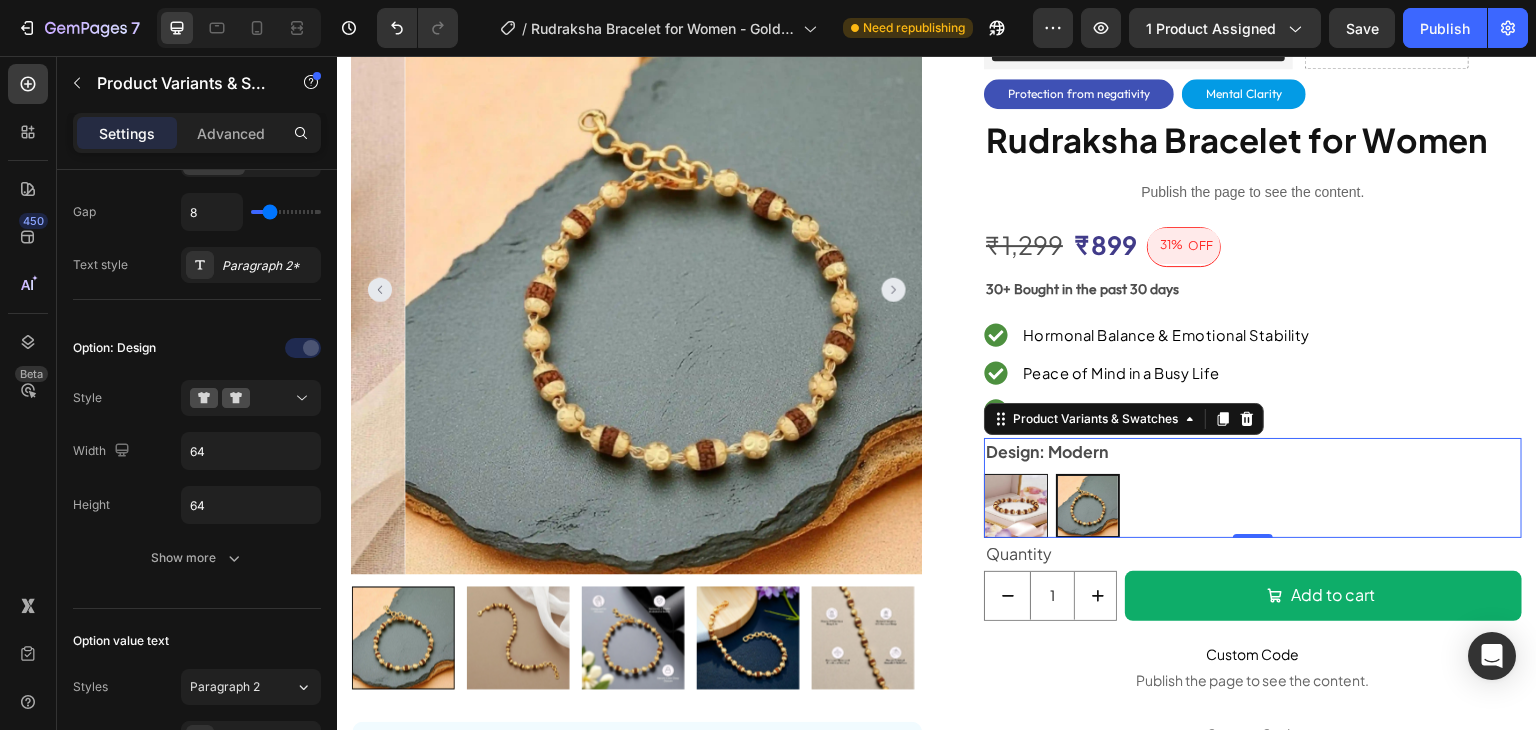 click at bounding box center [1016, 506] 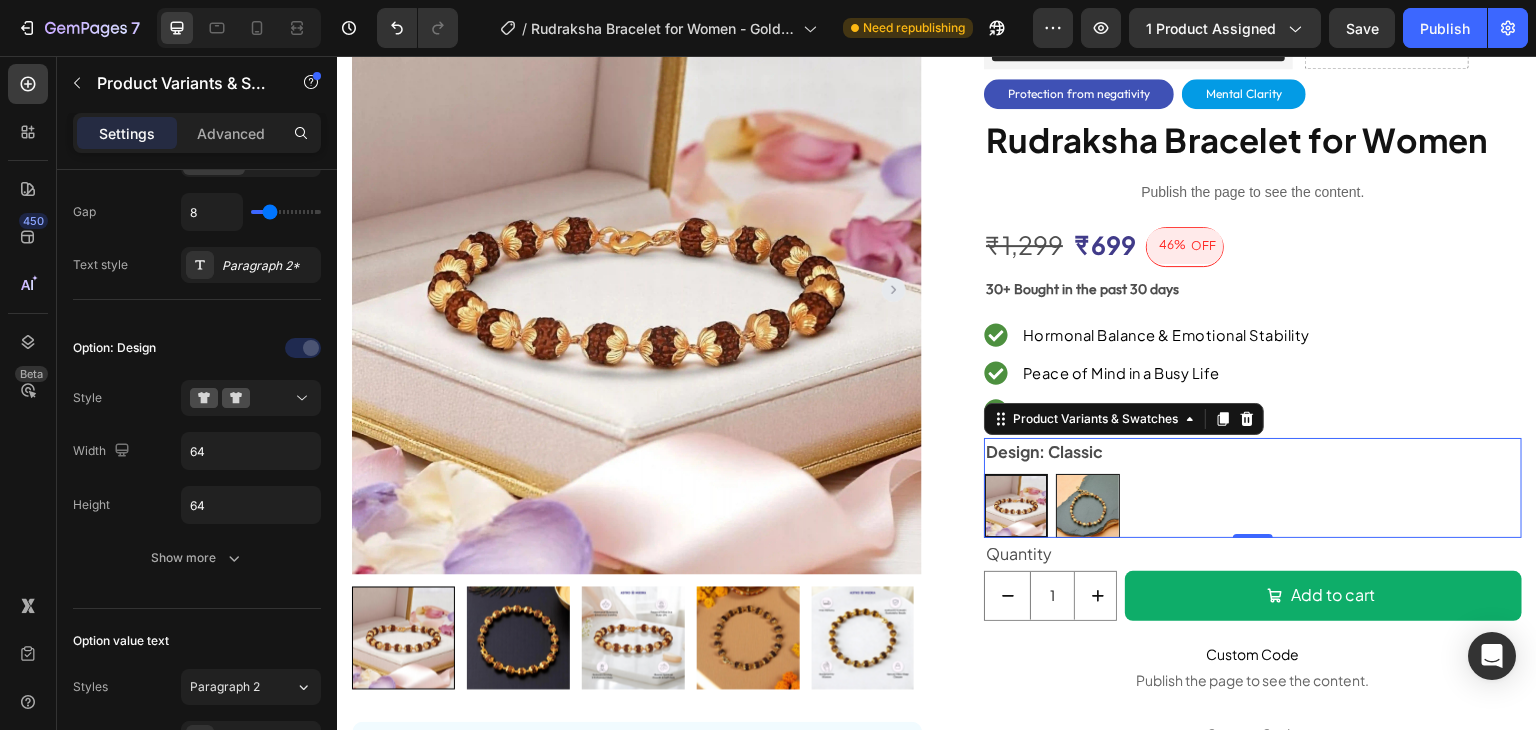 click at bounding box center (1088, 506) 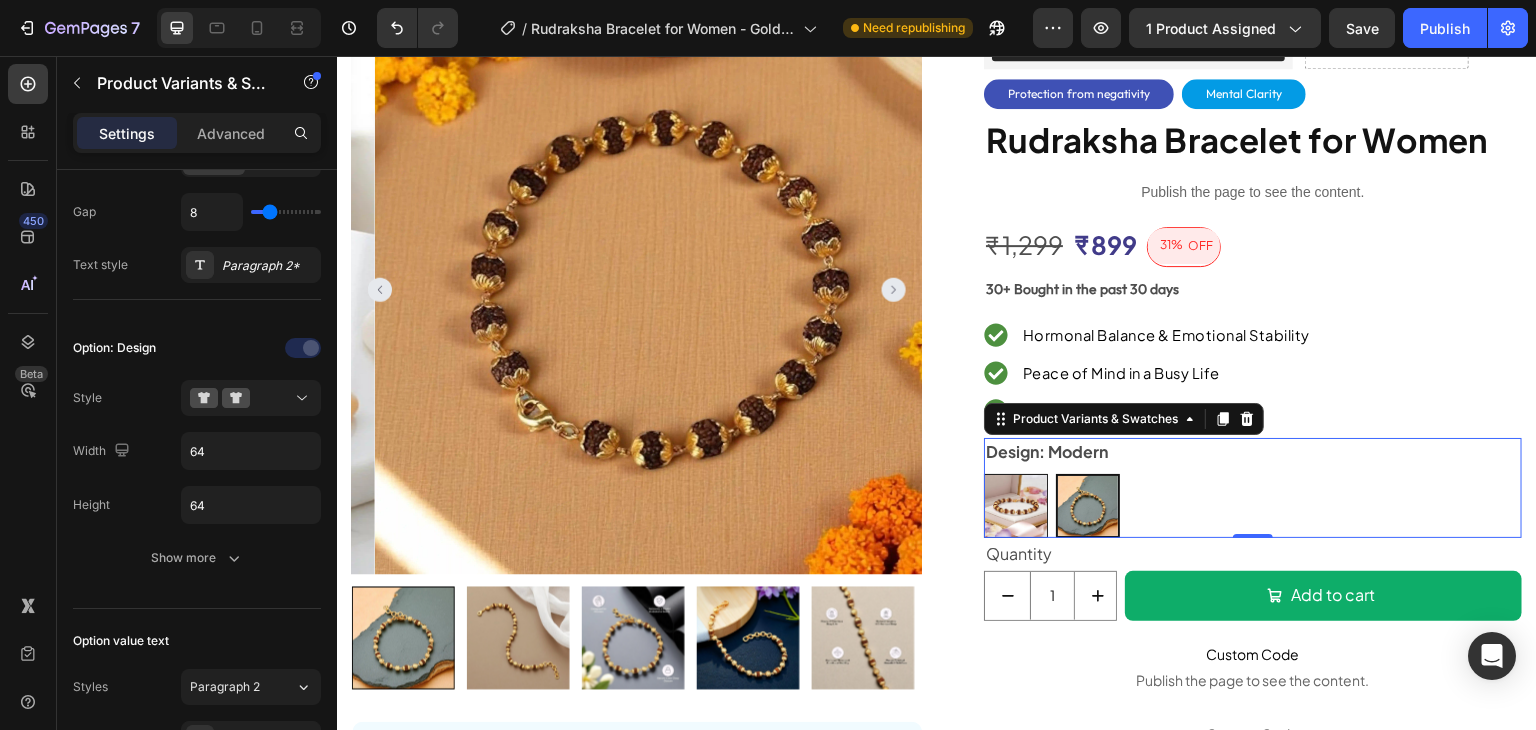 click at bounding box center [1016, 506] 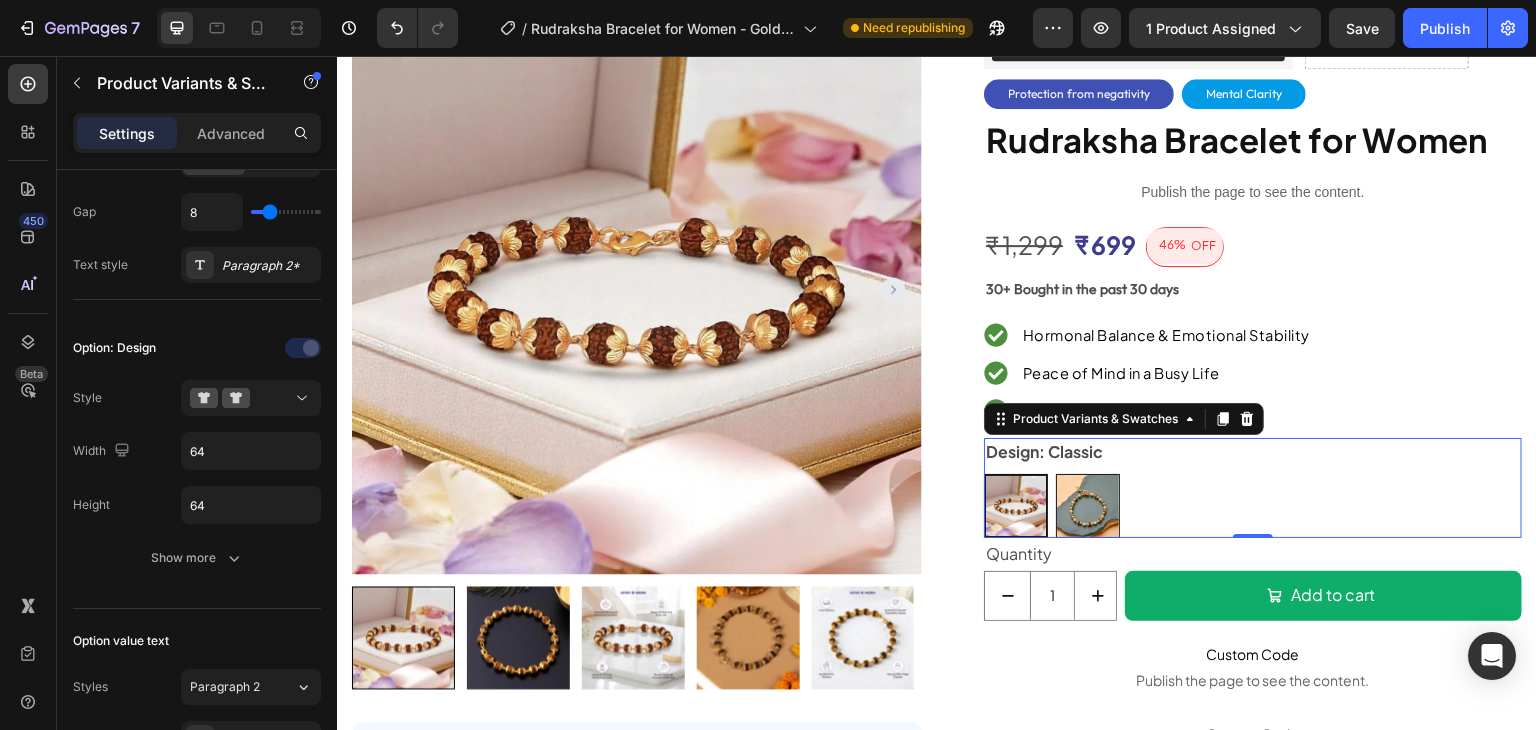 click at bounding box center (1088, 506) 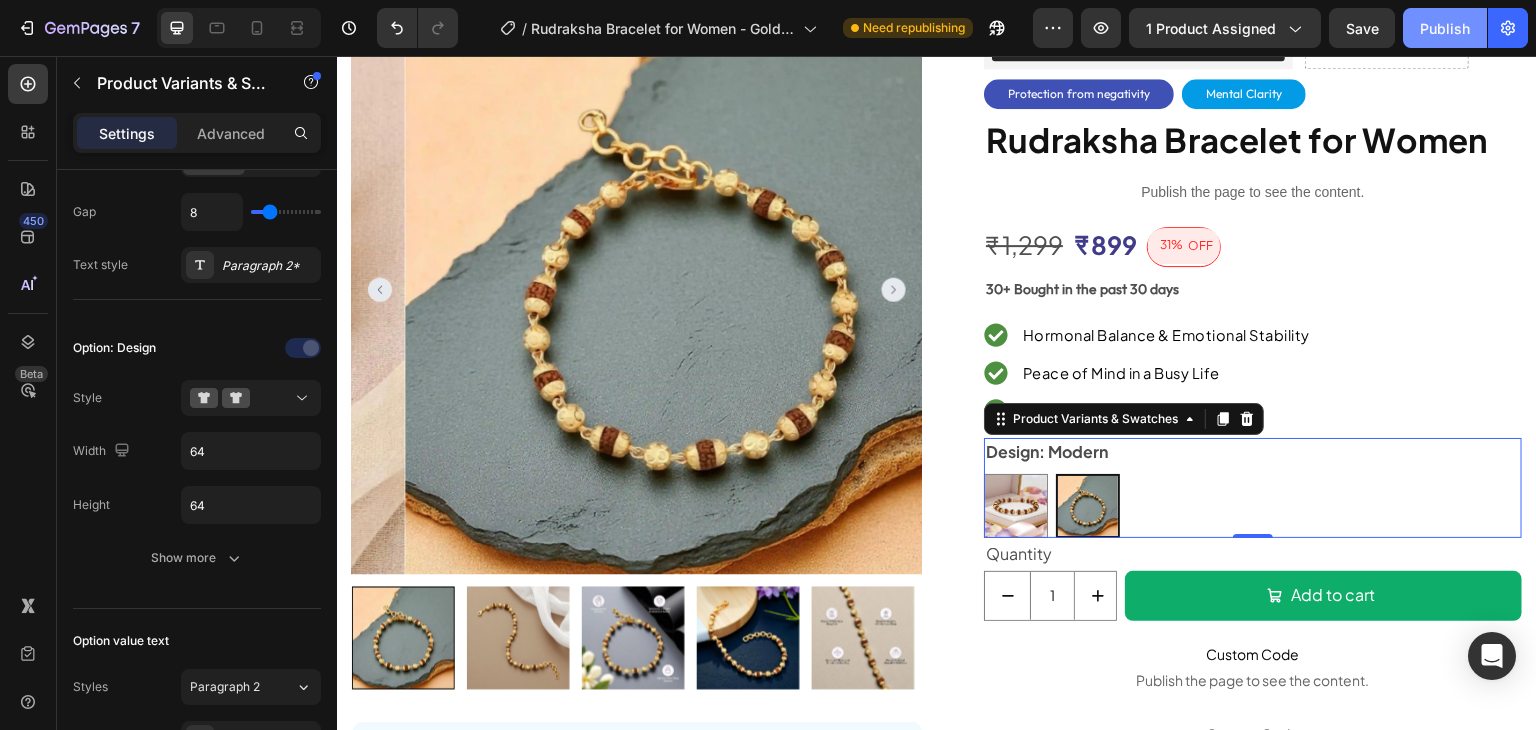 click on "Publish" at bounding box center (1445, 28) 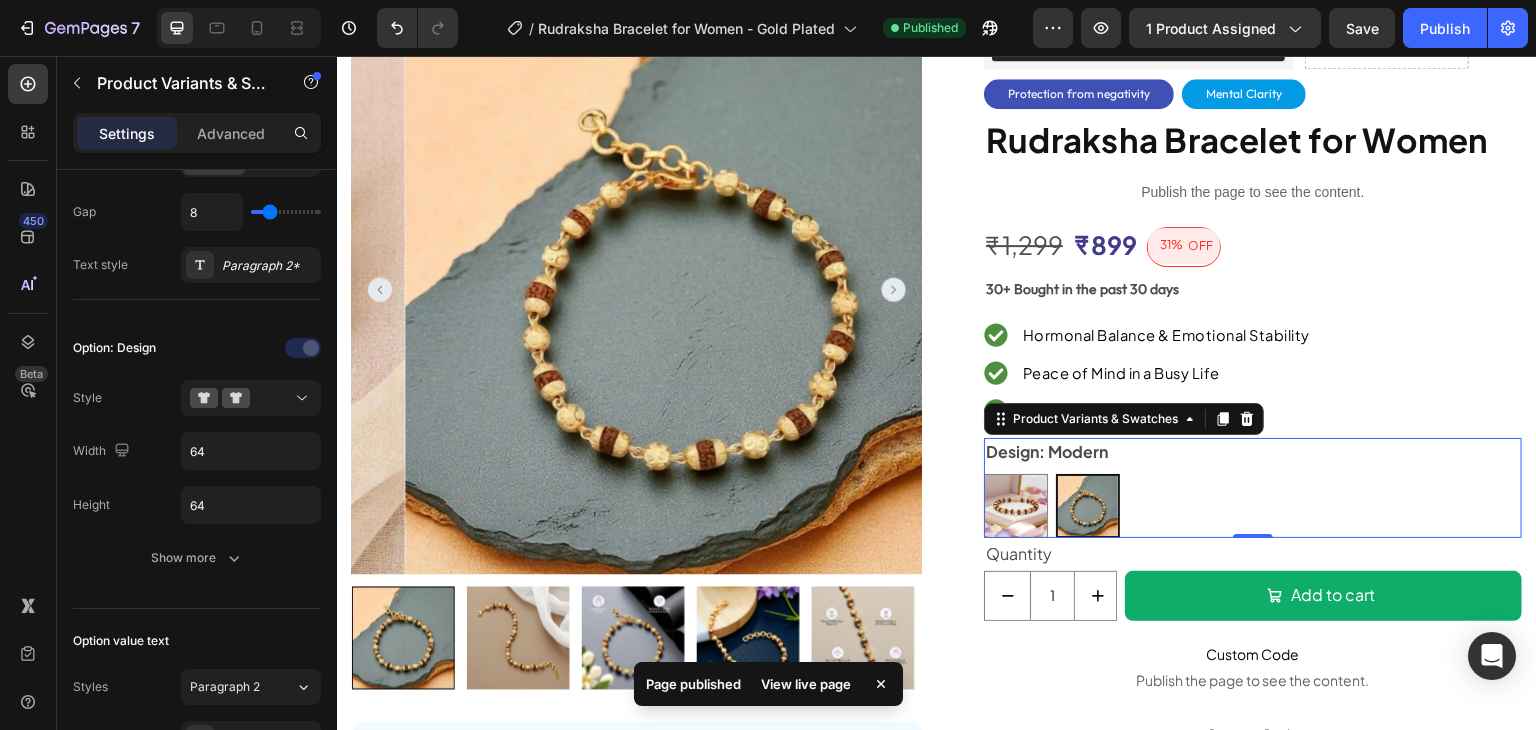 click on "View live page" at bounding box center (806, 684) 